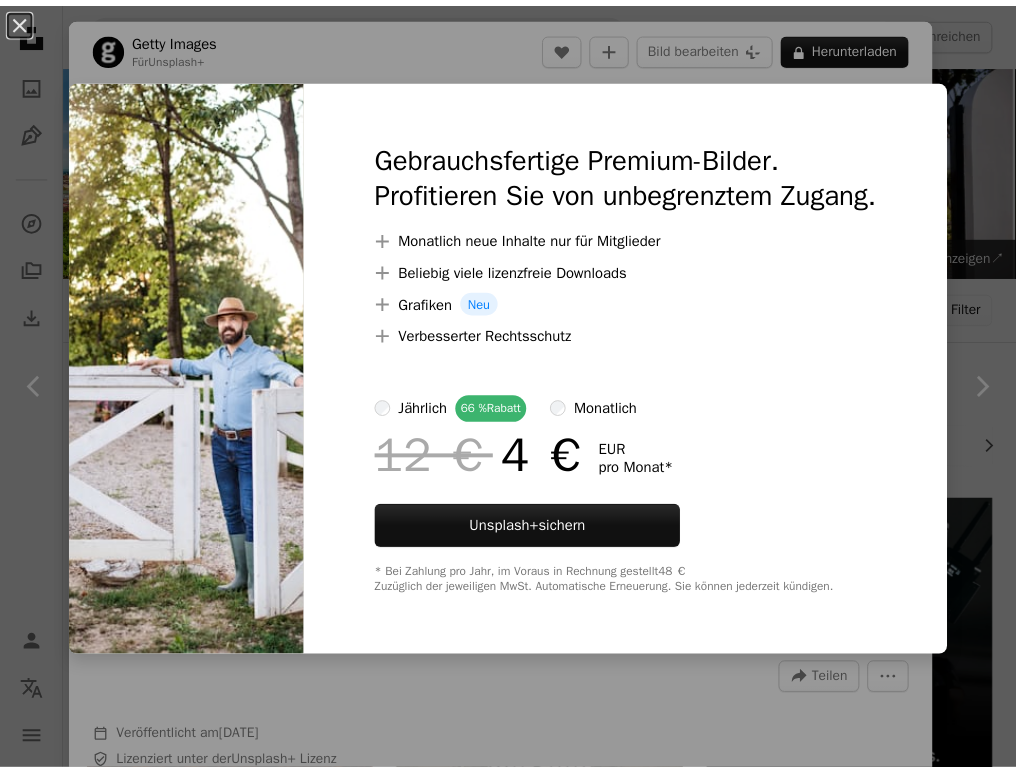 scroll, scrollTop: 1100, scrollLeft: 0, axis: vertical 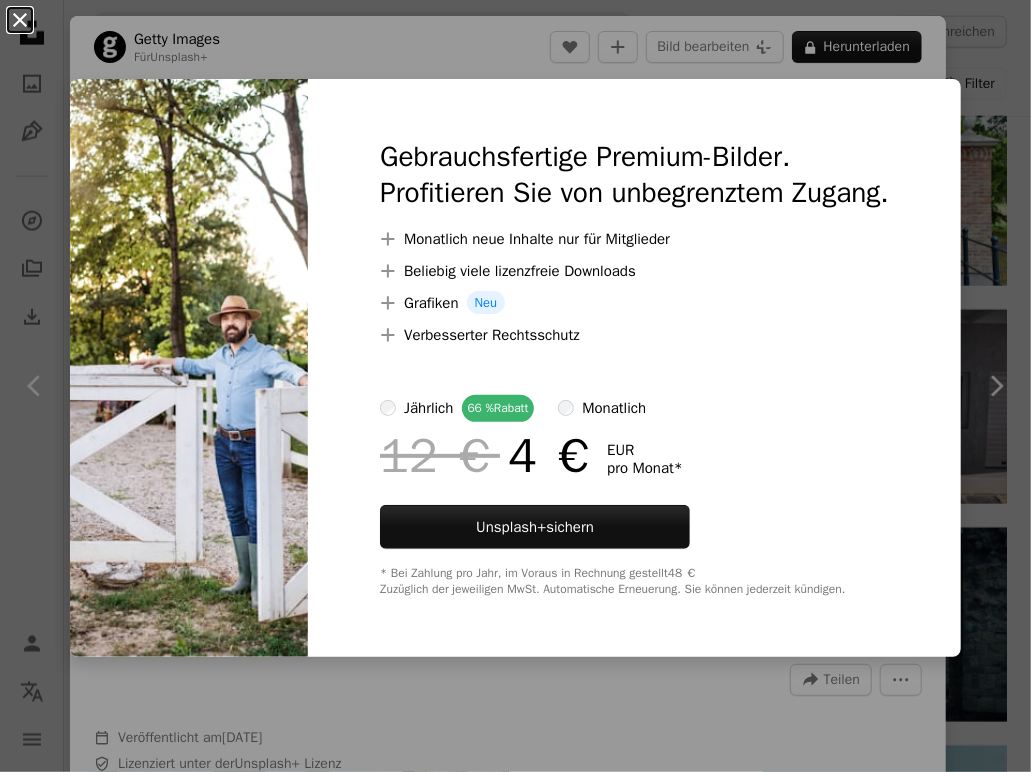 click on "An X shape" at bounding box center [20, 20] 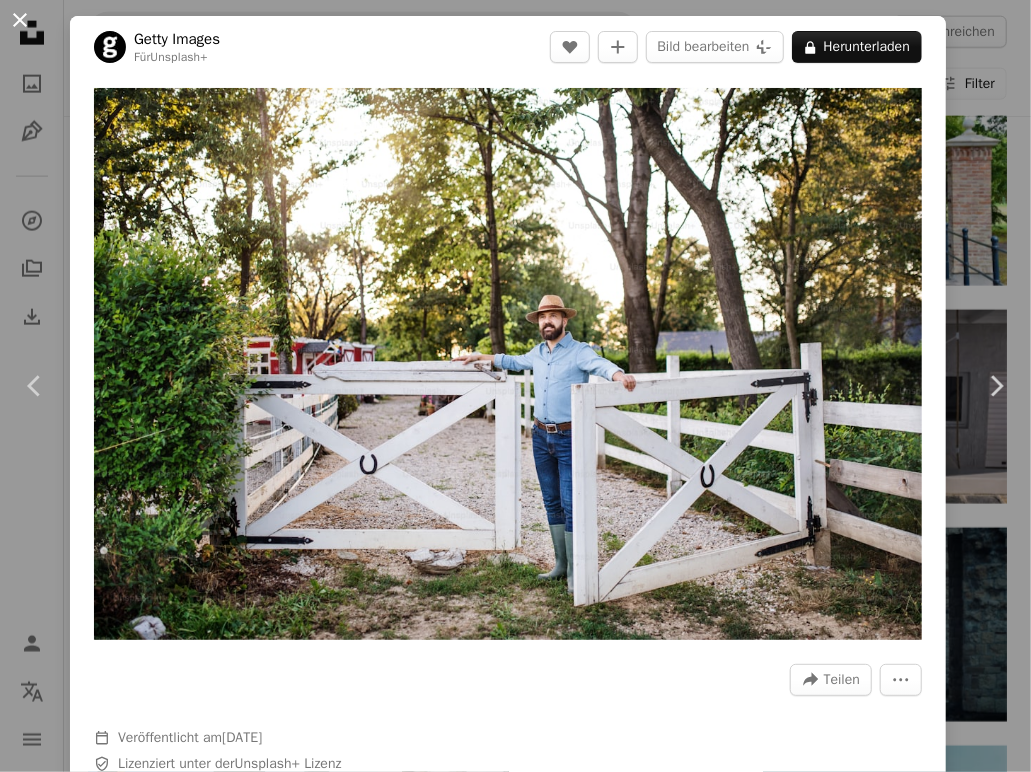 click on "An X shape" at bounding box center (20, 20) 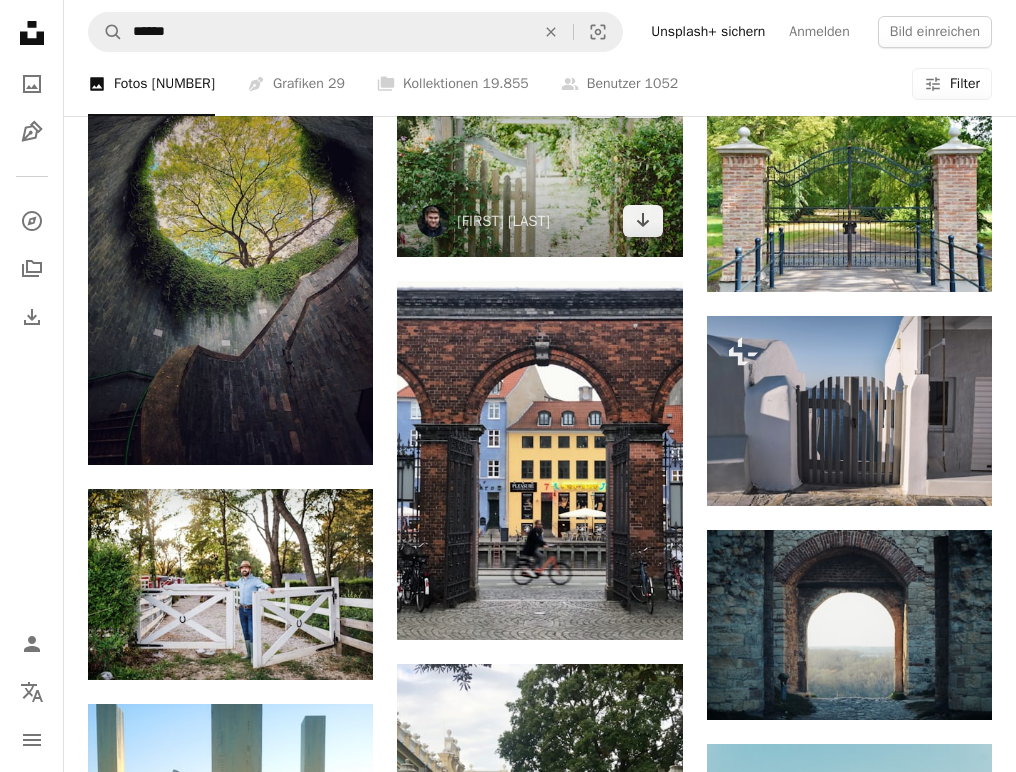 click at bounding box center [539, 161] 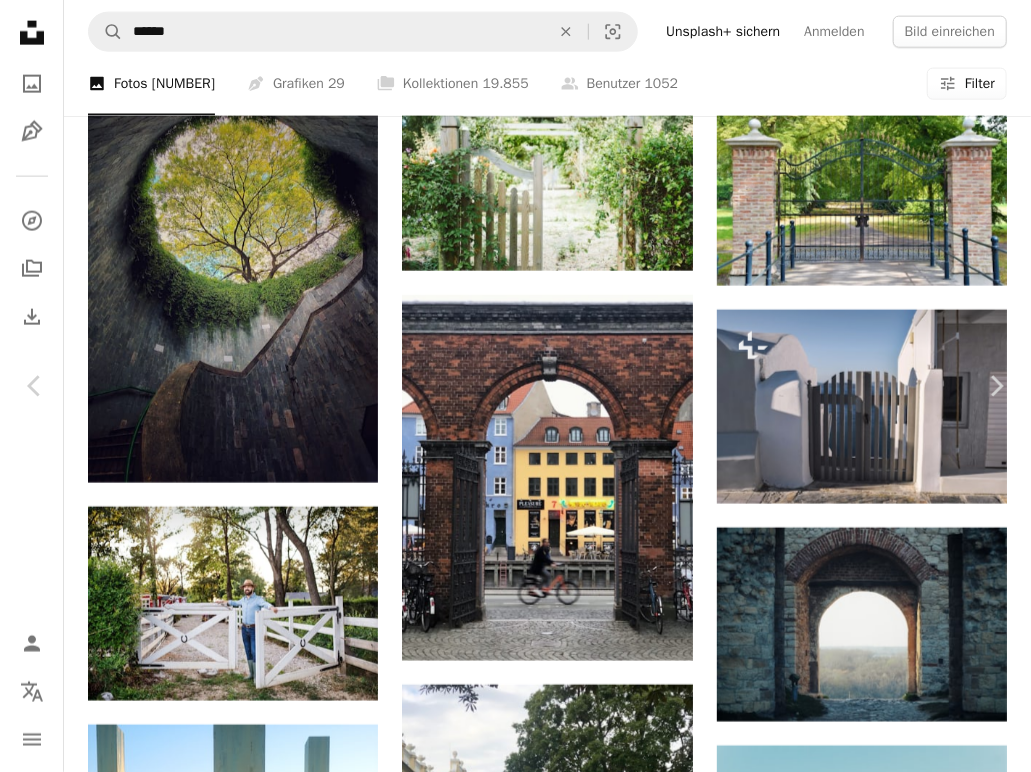 click on "Kostenlos herunterladen" at bounding box center [800, 2919] 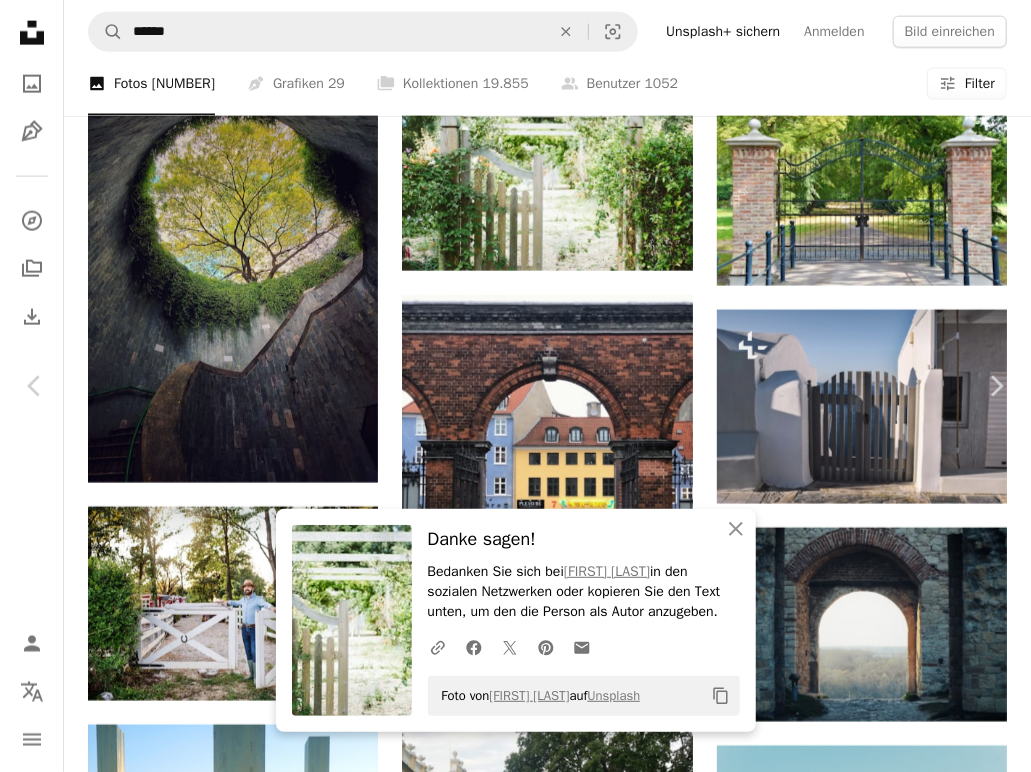 click on "An X shape" at bounding box center [20, 20] 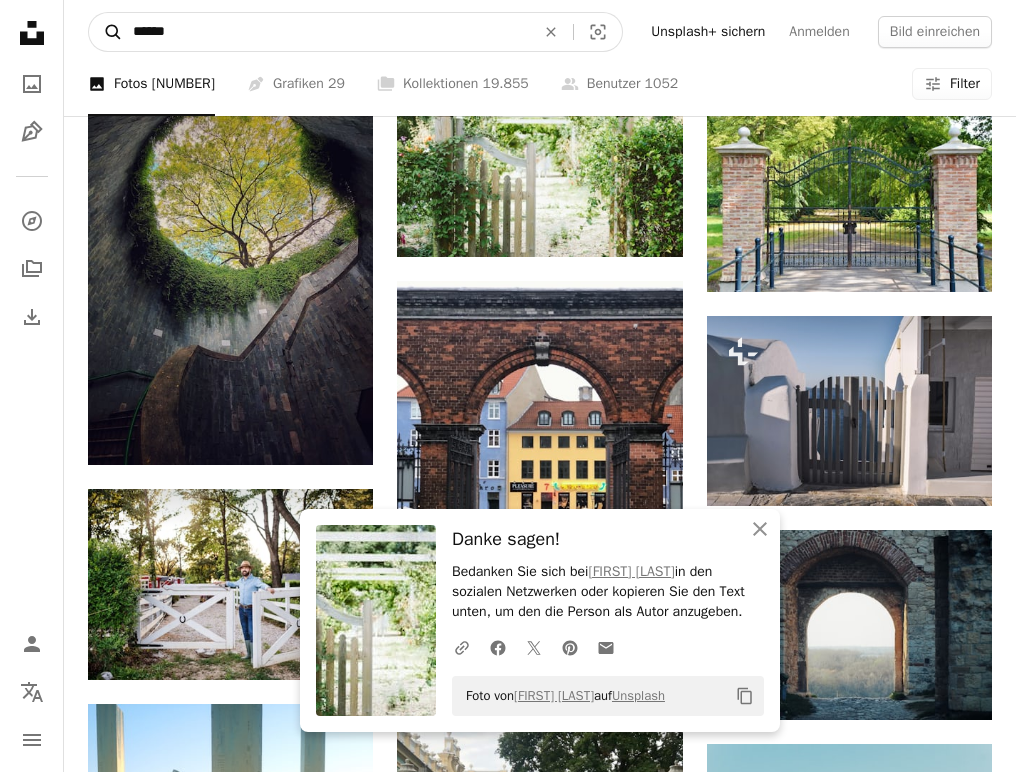 drag, startPoint x: 253, startPoint y: 31, endPoint x: 92, endPoint y: 31, distance: 161 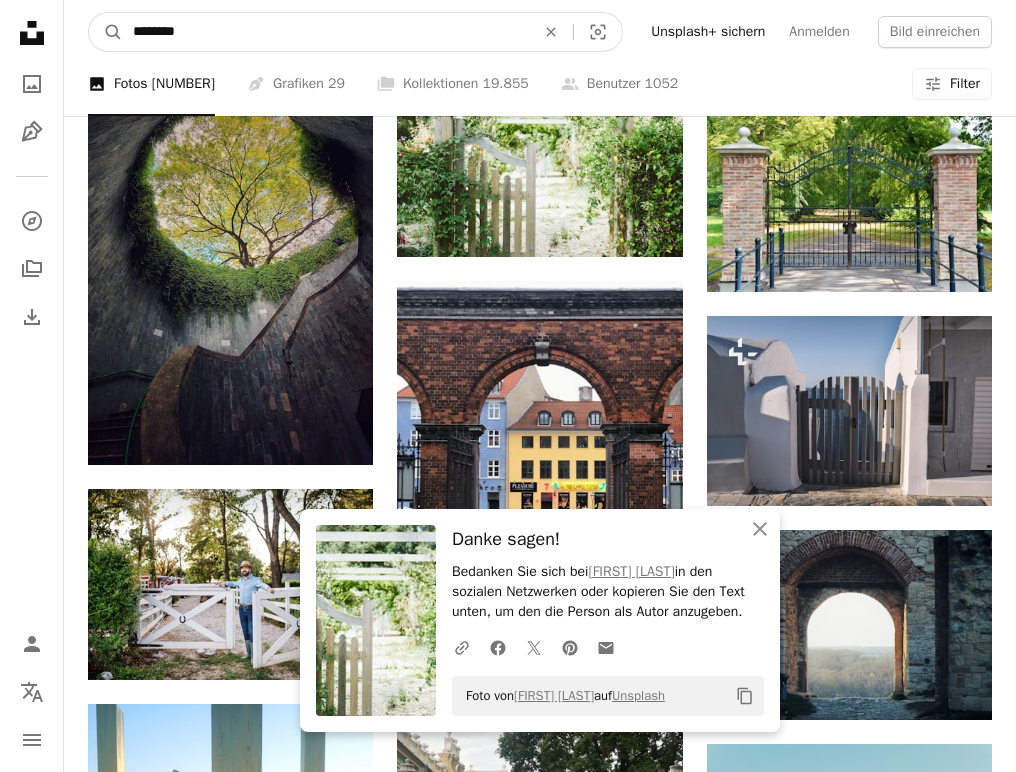 type on "*********" 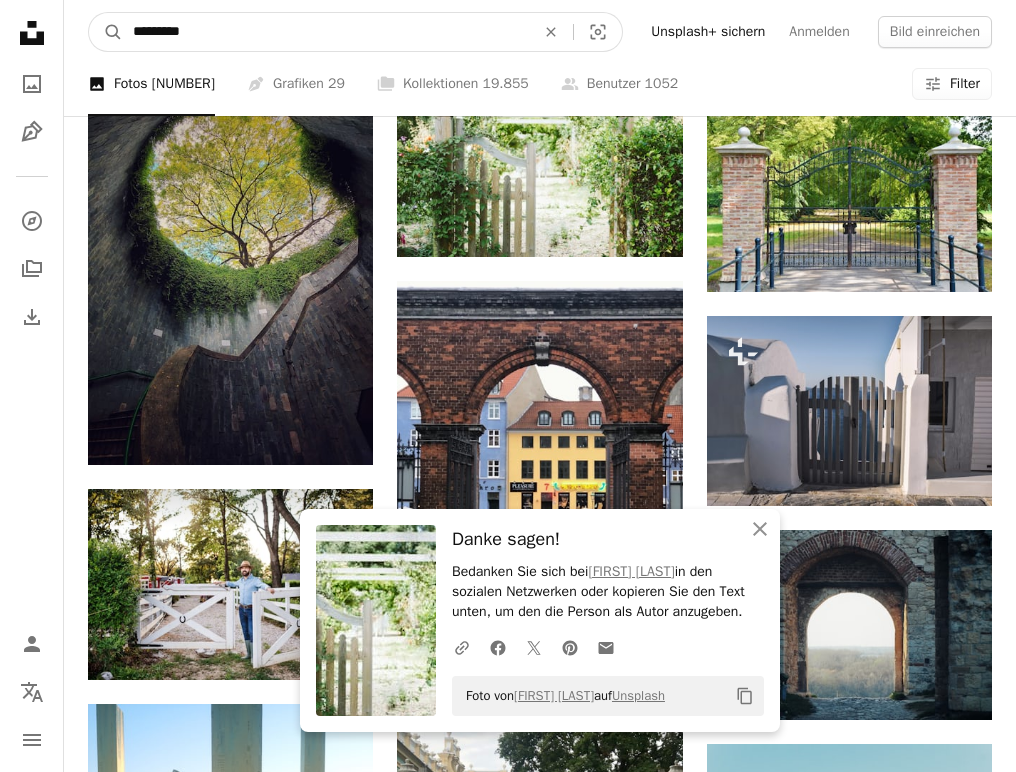 click on "A magnifying glass" at bounding box center [106, 32] 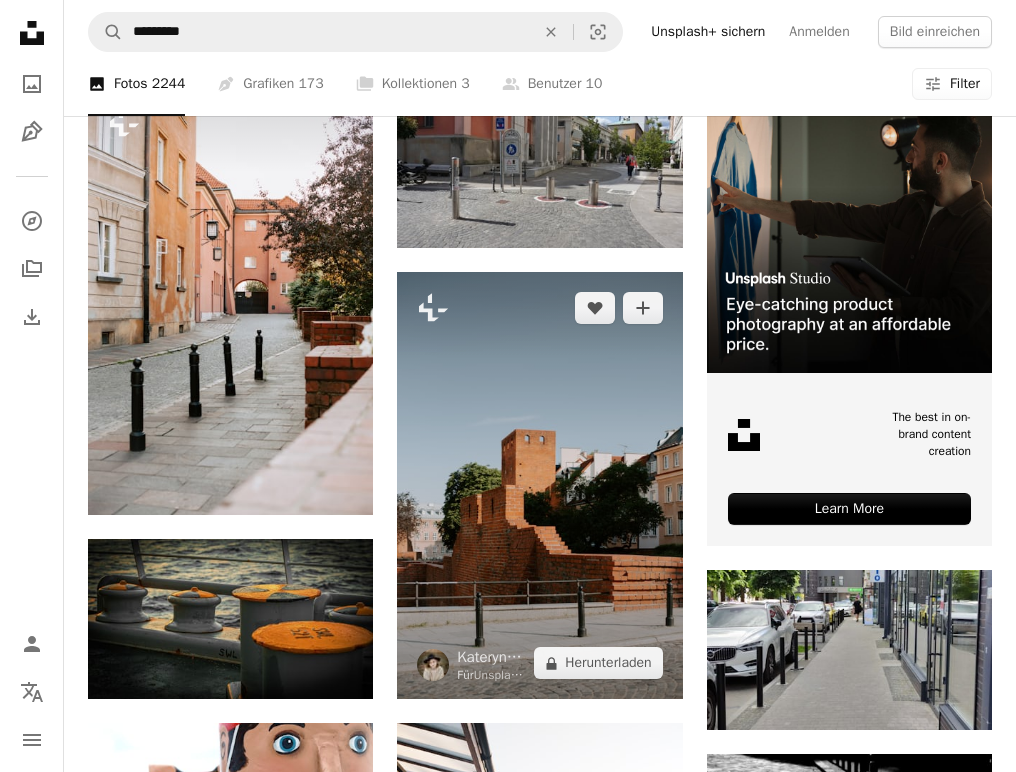 scroll, scrollTop: 0, scrollLeft: 0, axis: both 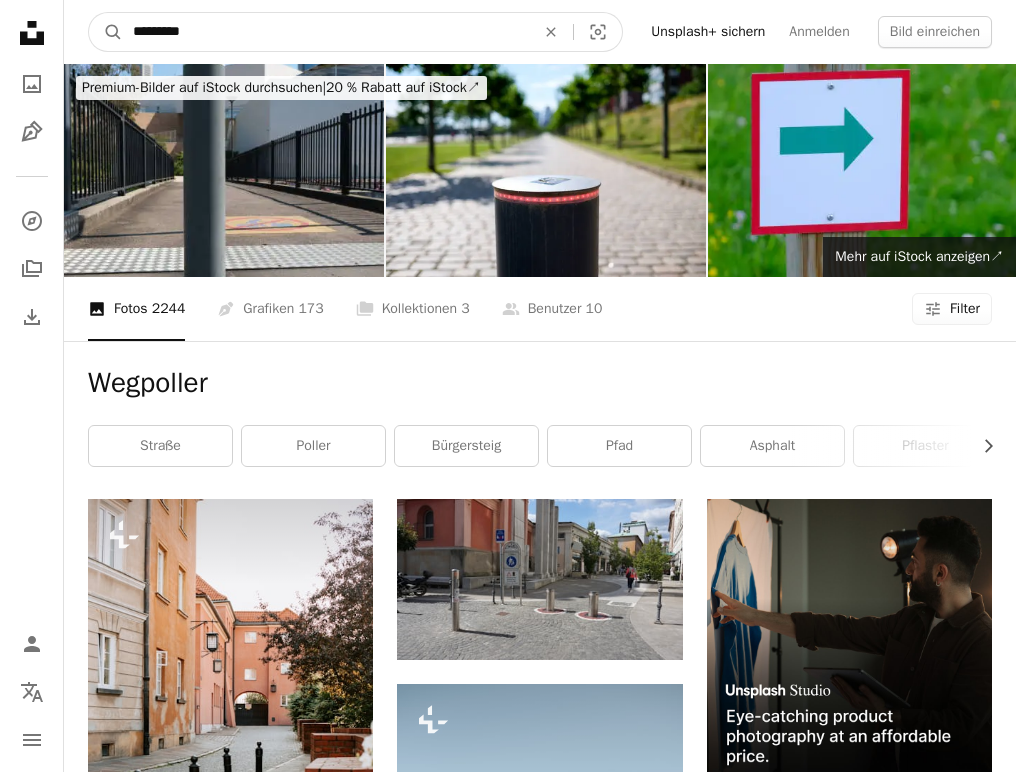 drag, startPoint x: 269, startPoint y: 41, endPoint x: 88, endPoint y: 36, distance: 181.06905 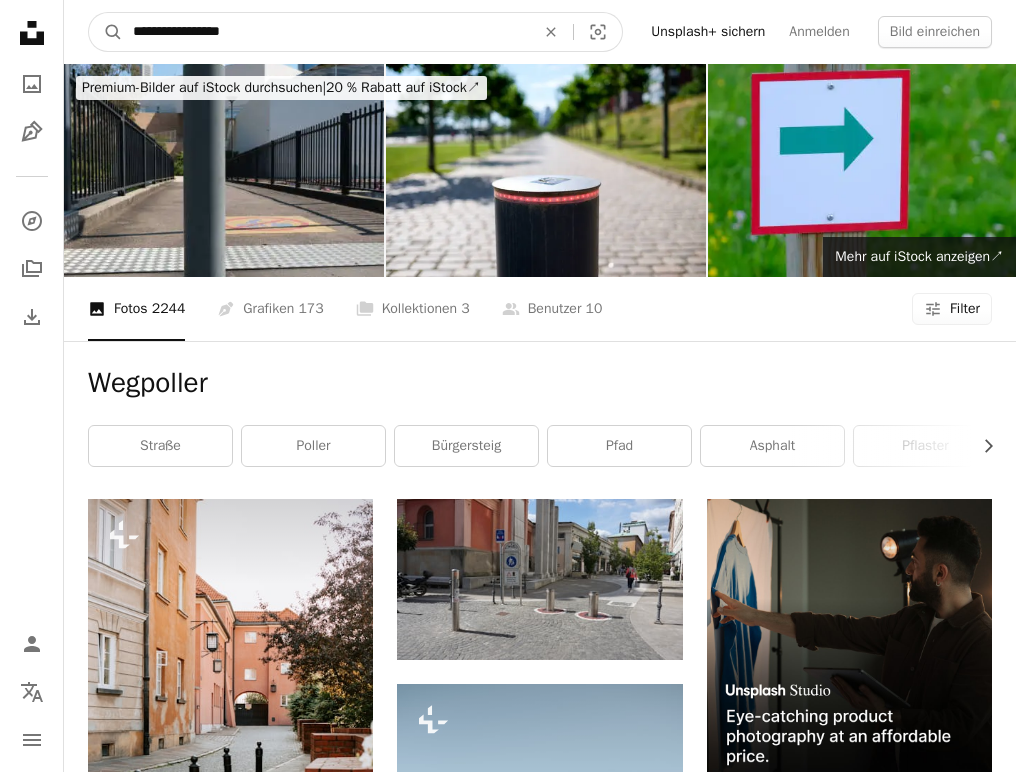 type on "**********" 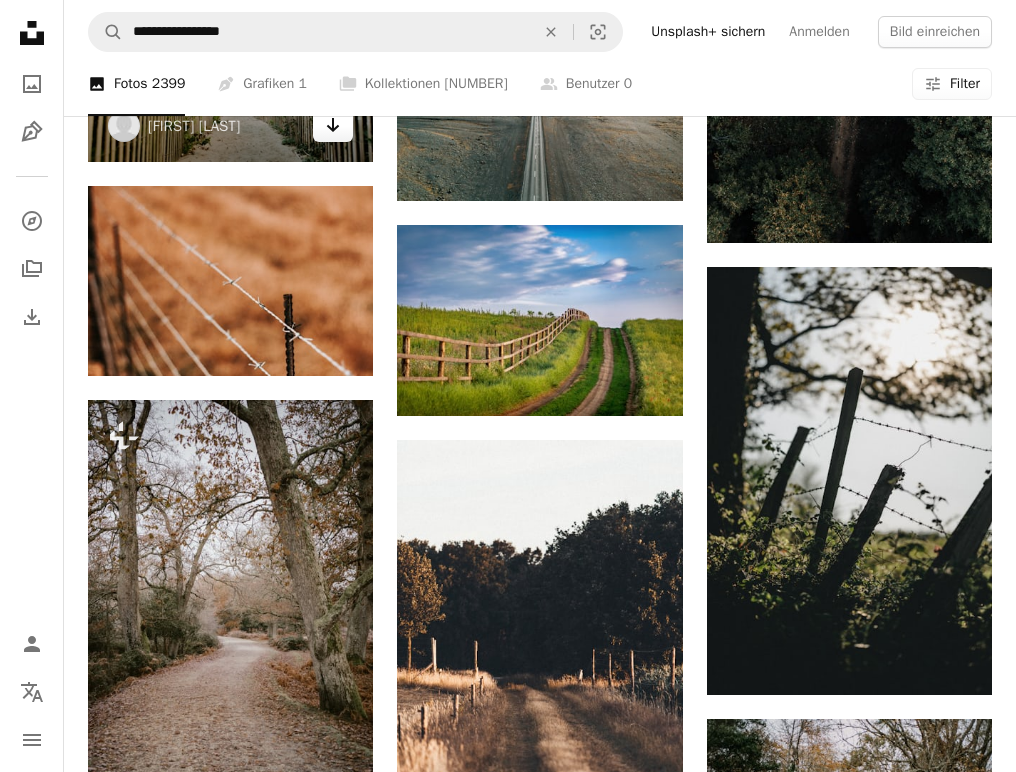 scroll, scrollTop: 1900, scrollLeft: 0, axis: vertical 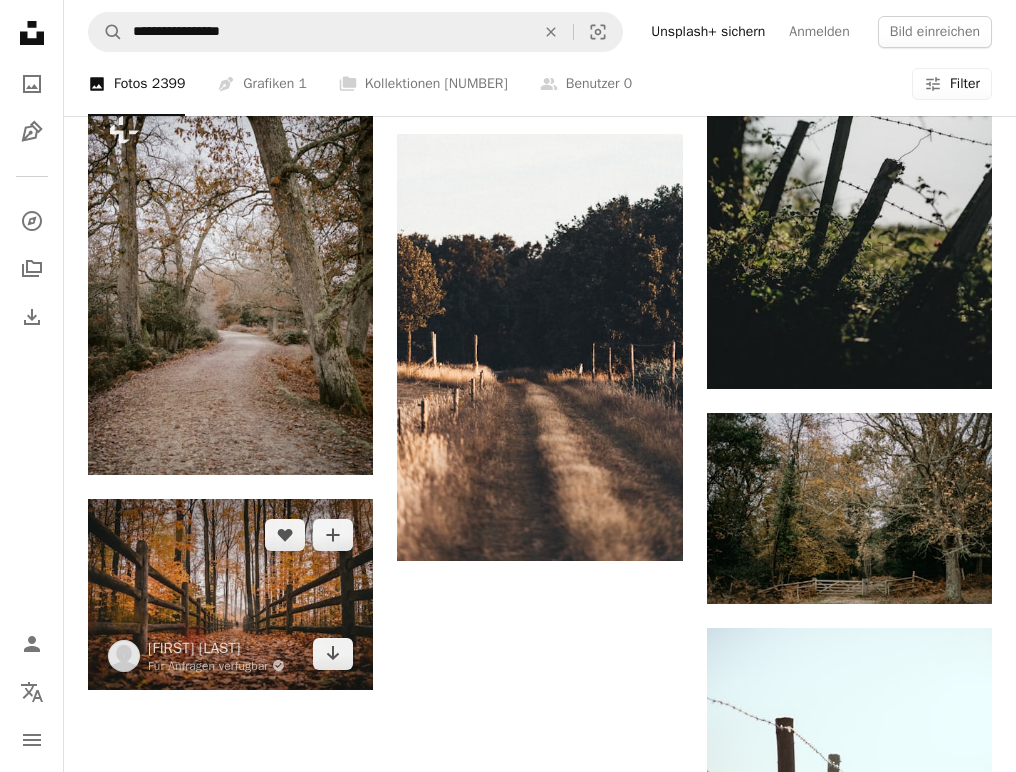 click at bounding box center [230, 594] 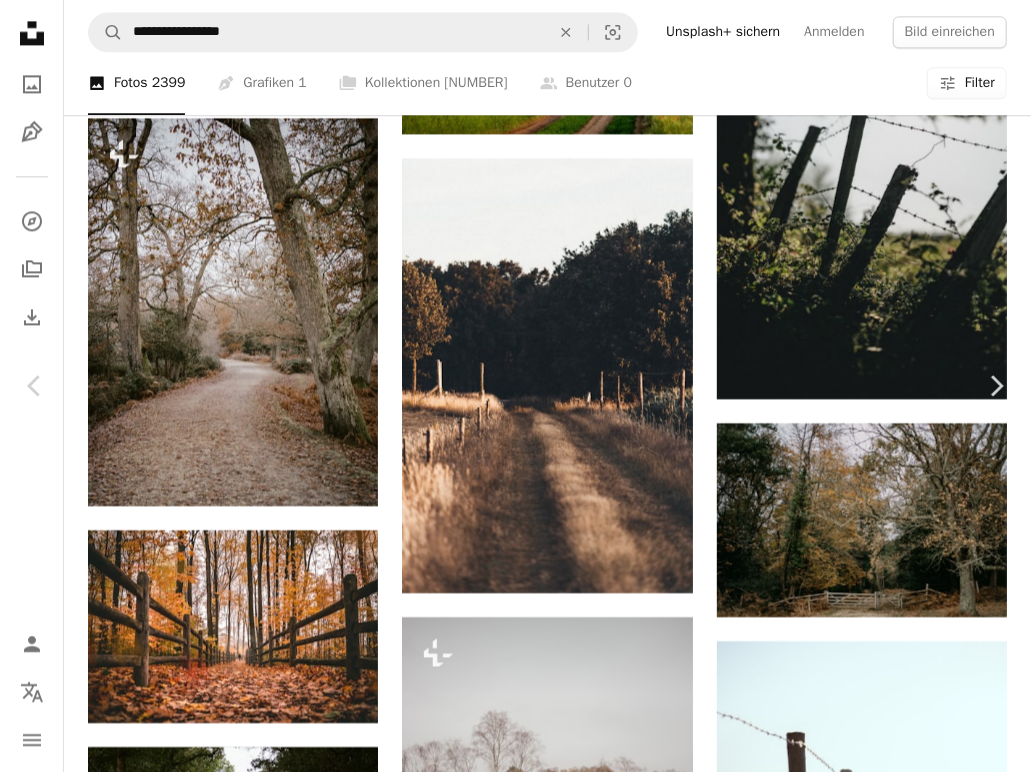 click on "Kostenlos herunterladen" at bounding box center [800, 4066] 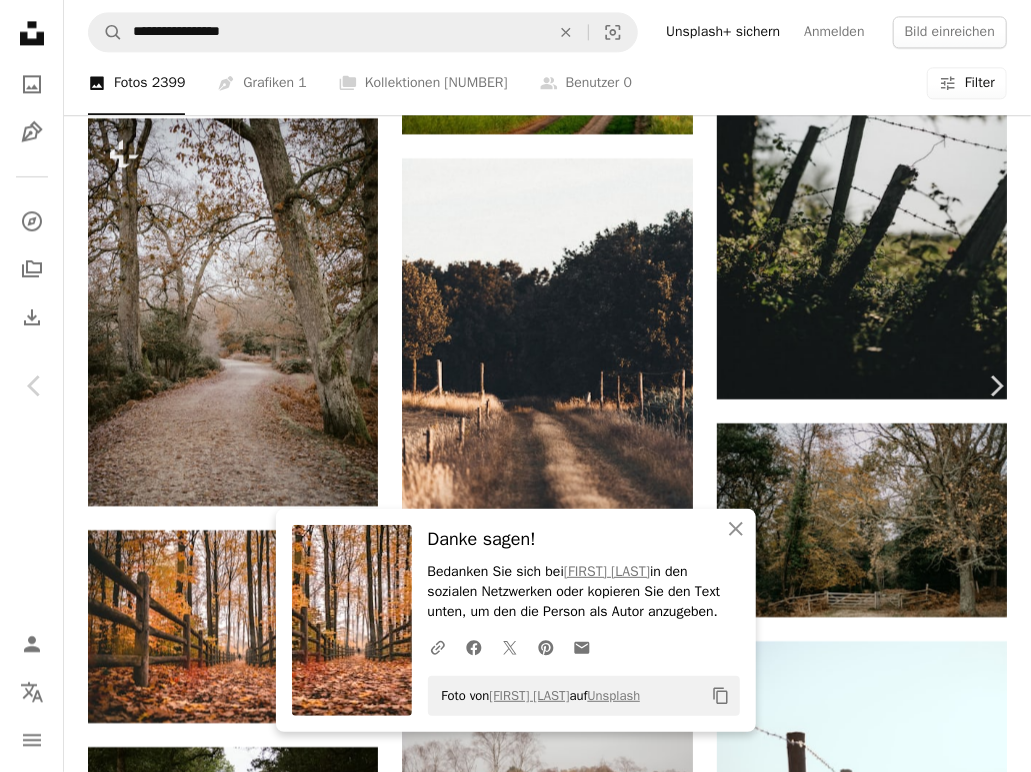 click on "An X shape" at bounding box center (20, 20) 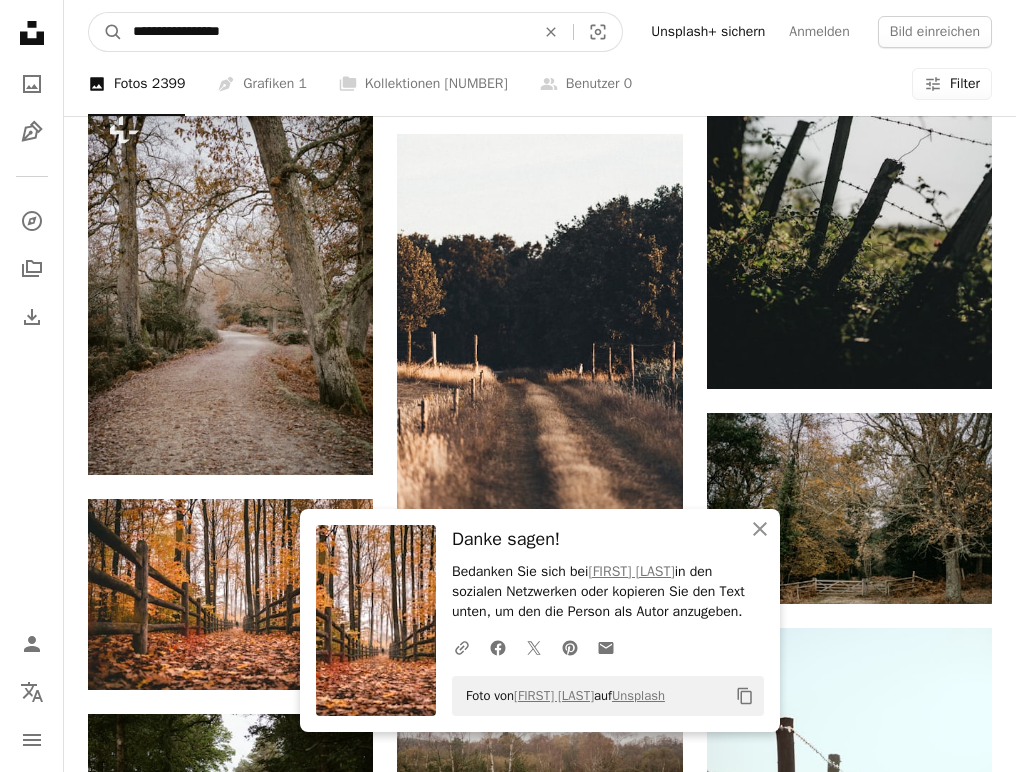 drag, startPoint x: 259, startPoint y: 25, endPoint x: 124, endPoint y: 19, distance: 135.13327 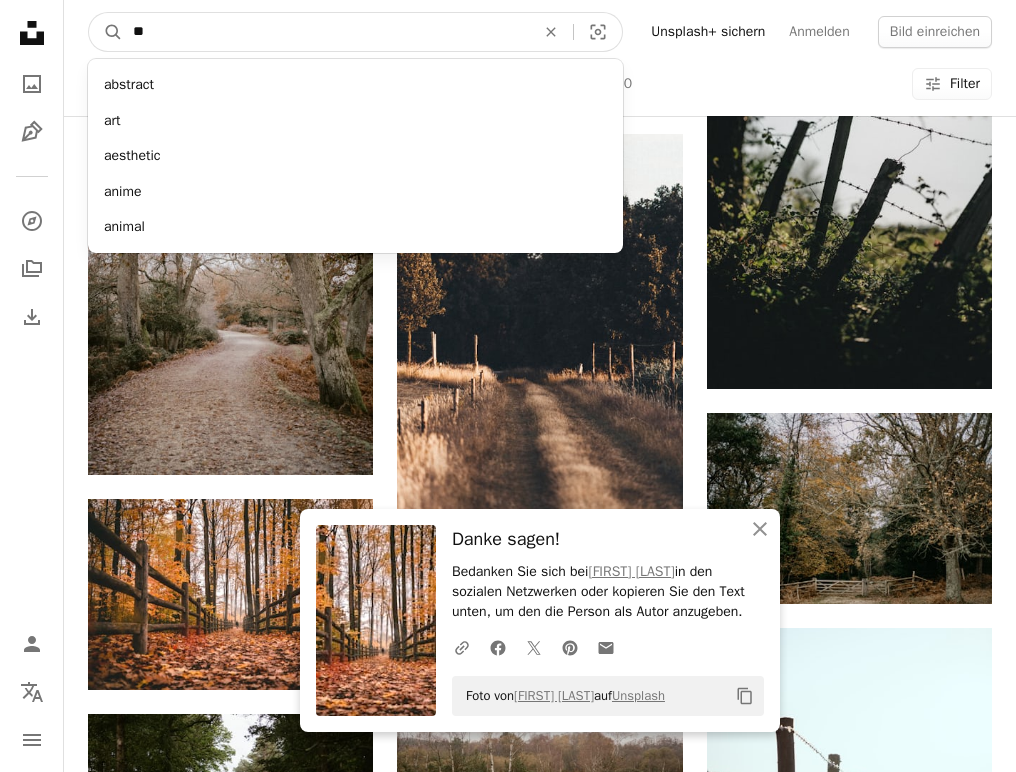type on "*" 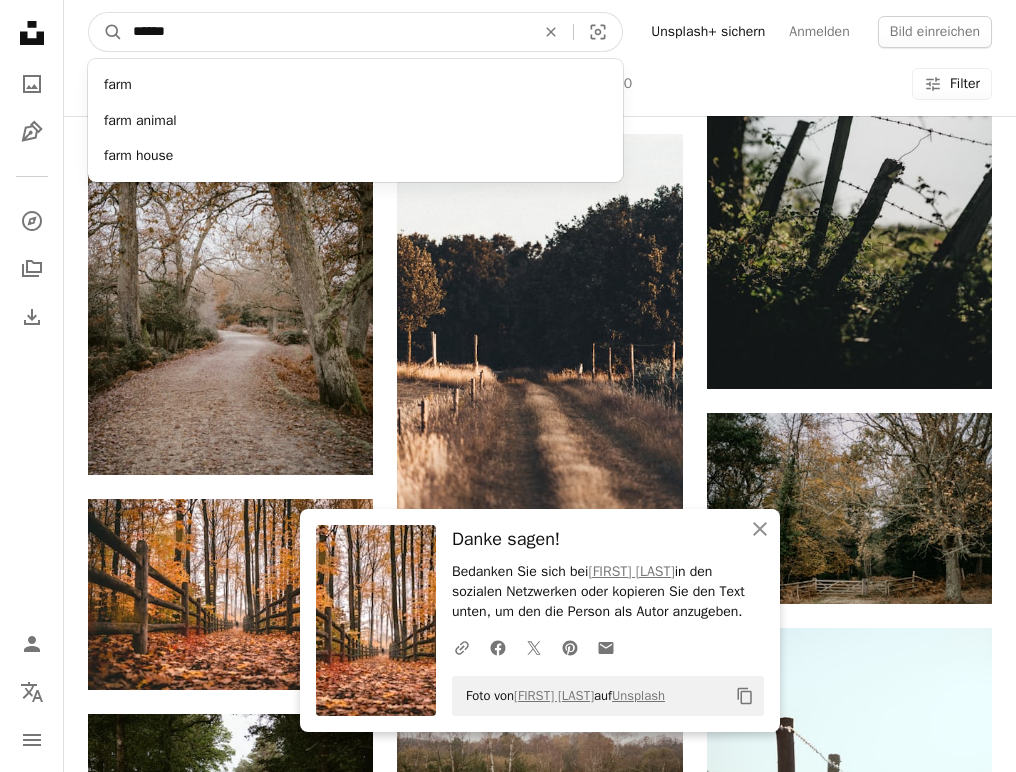 type on "*******" 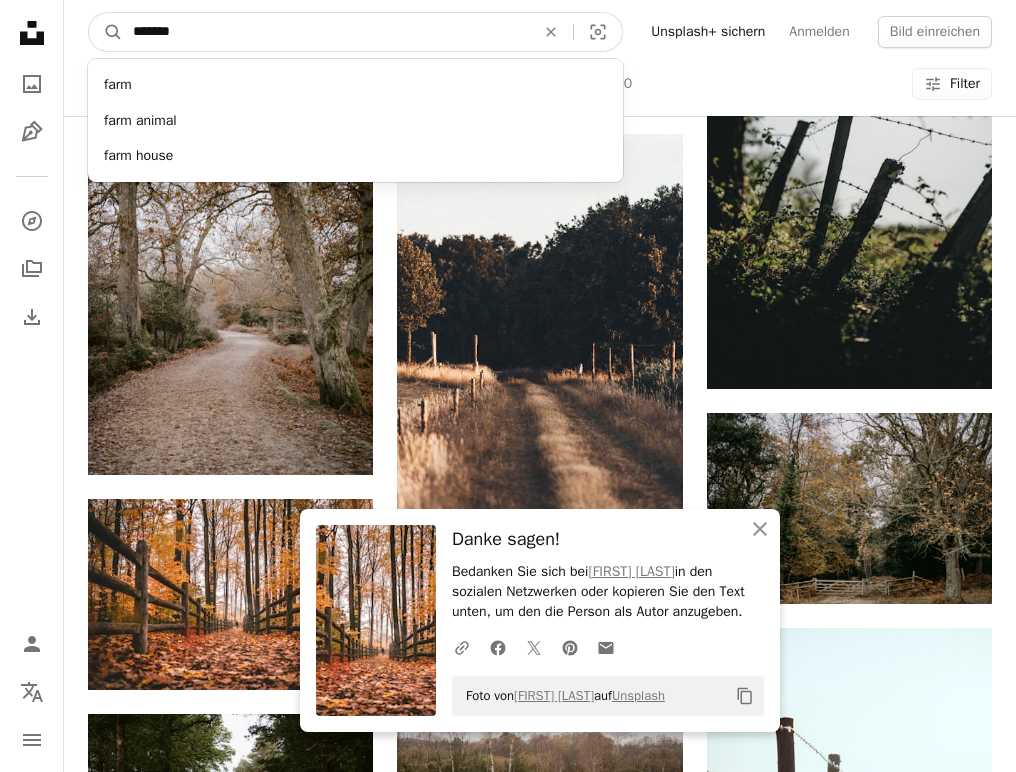 click on "A magnifying glass" at bounding box center [106, 32] 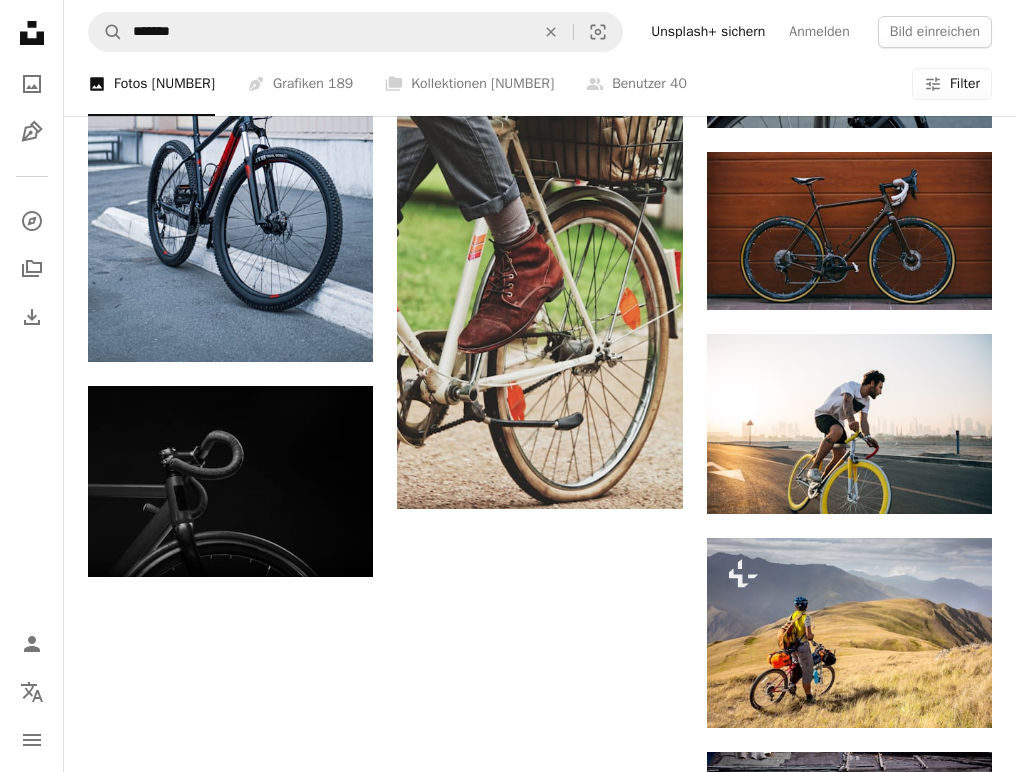 scroll, scrollTop: 1700, scrollLeft: 0, axis: vertical 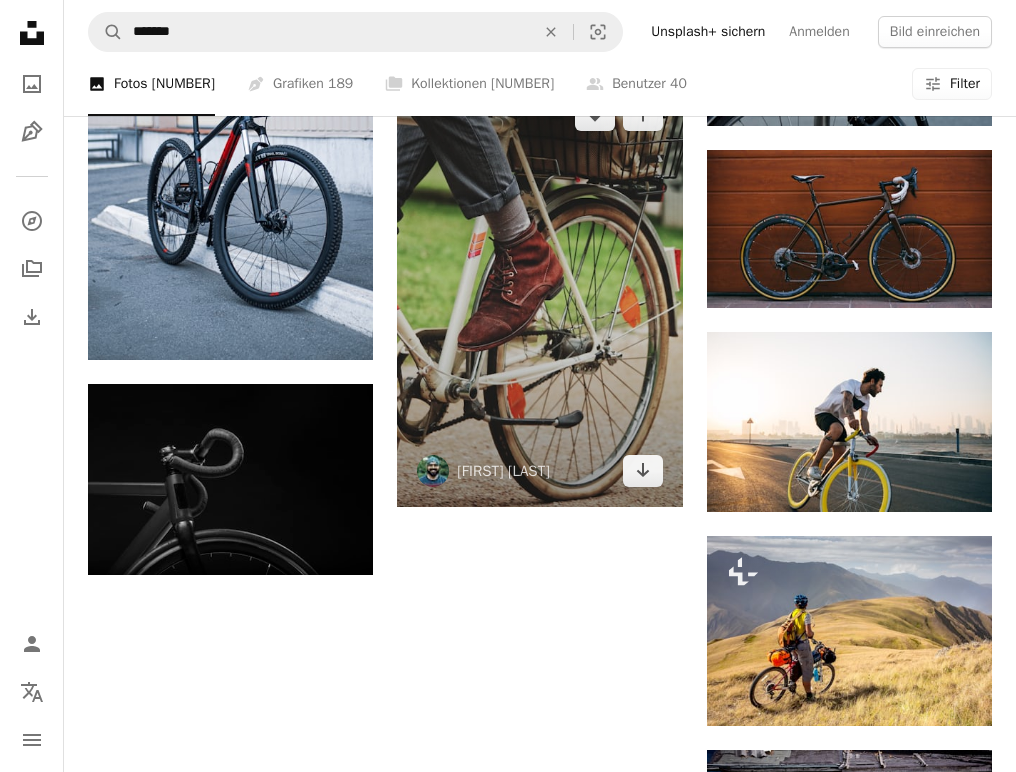 click at bounding box center [539, 293] 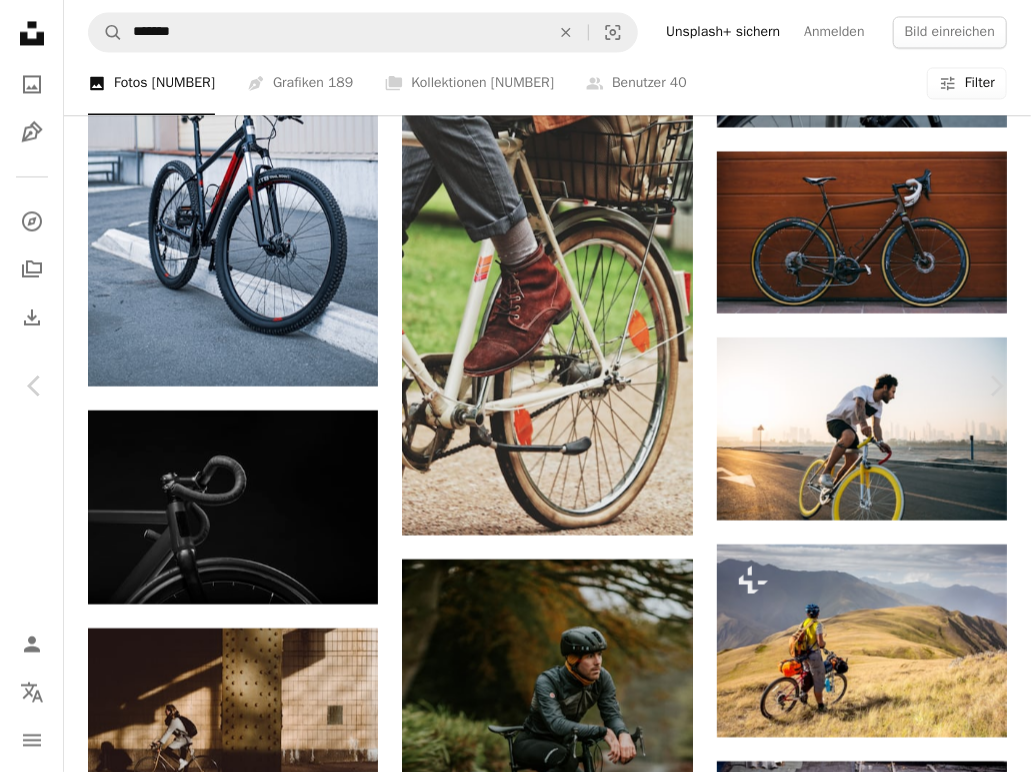 click on "Kostenlos herunterladen" at bounding box center [800, 3991] 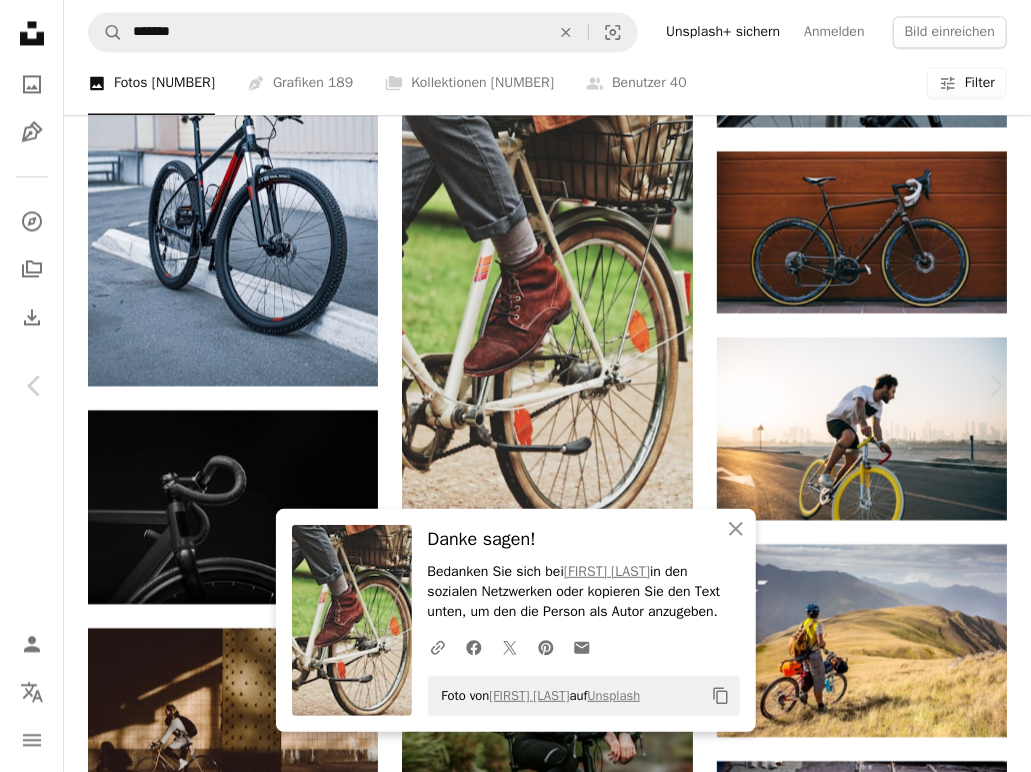 click on "An X shape" at bounding box center (20, 20) 